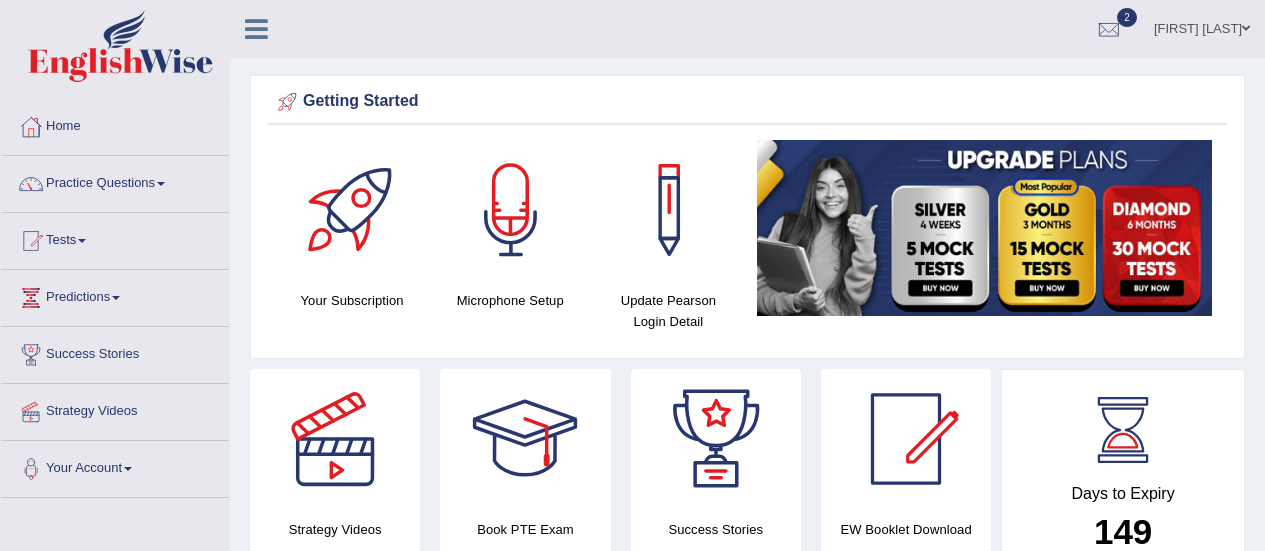 scroll, scrollTop: 2600, scrollLeft: 0, axis: vertical 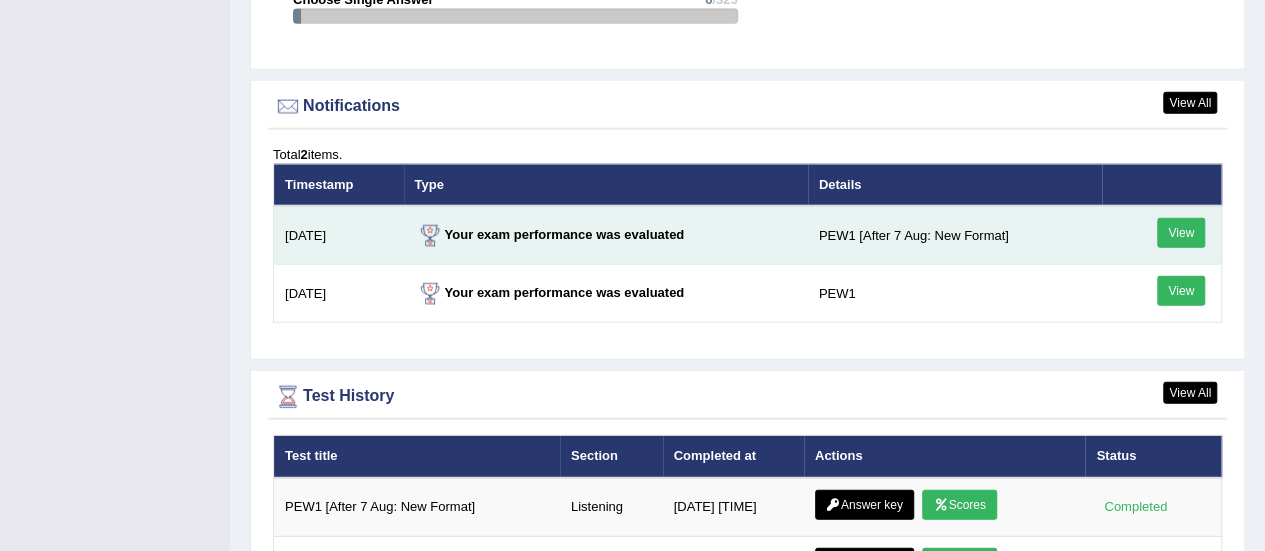 click on "View" at bounding box center (1181, 233) 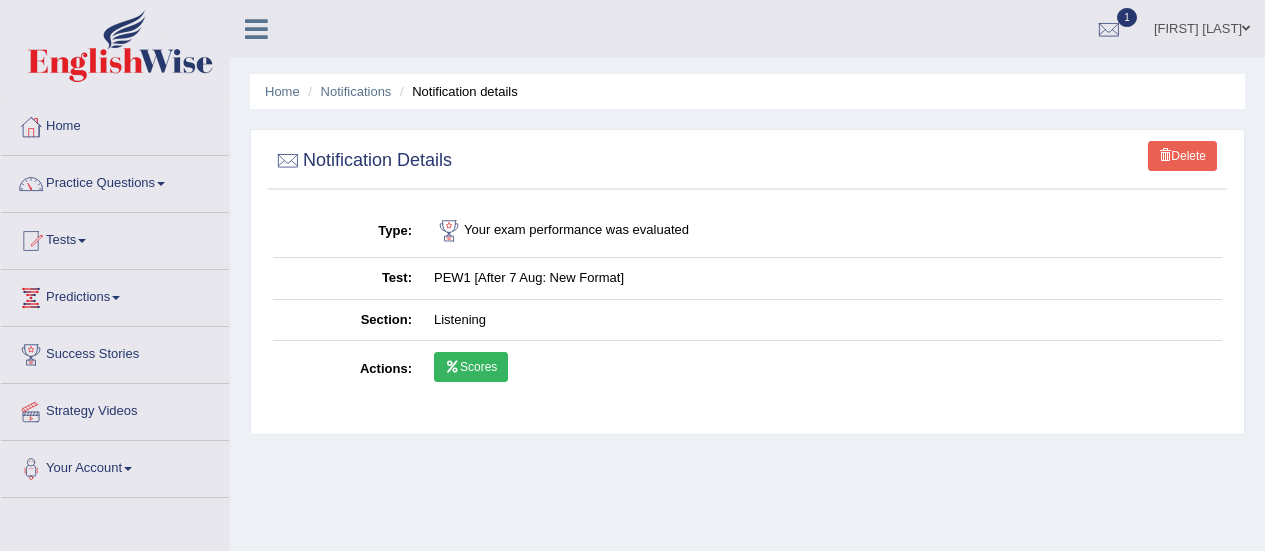 scroll, scrollTop: 0, scrollLeft: 0, axis: both 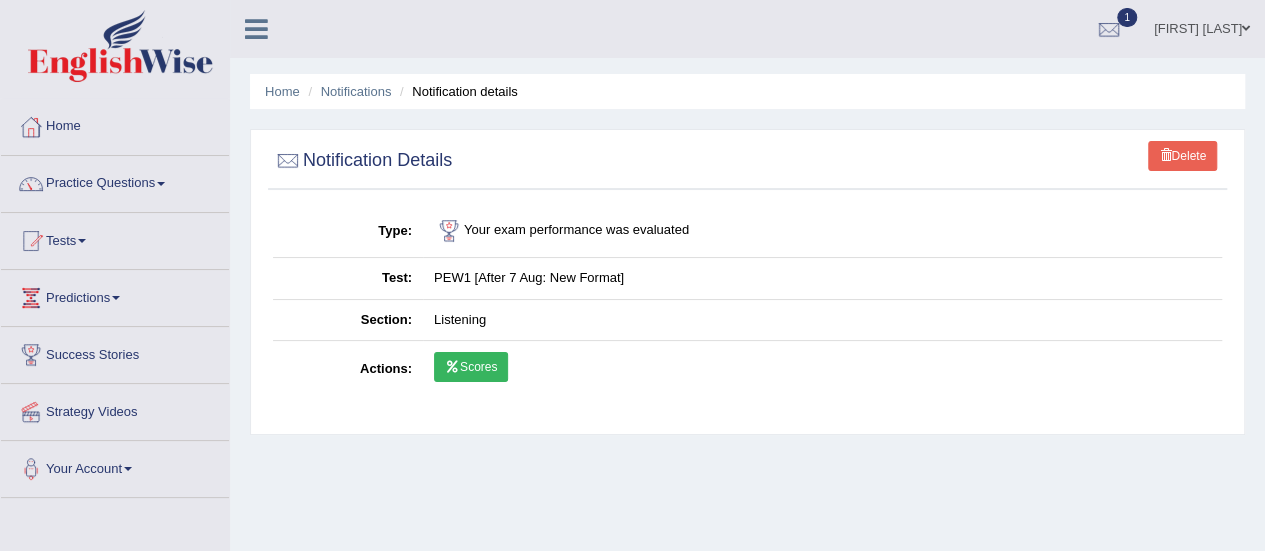 click on "Scores" at bounding box center [471, 367] 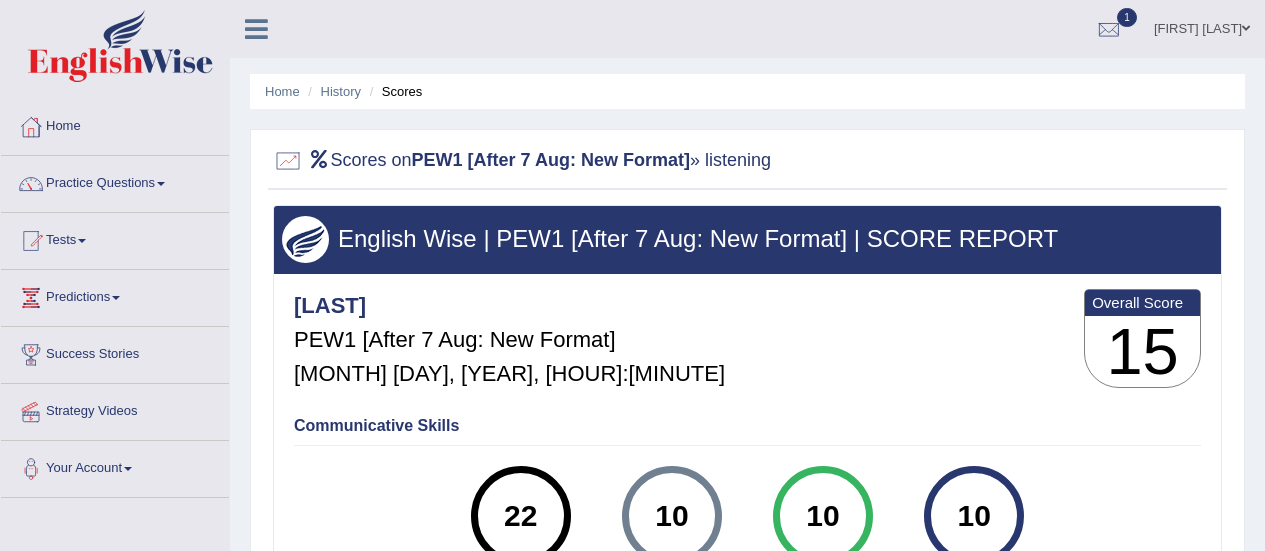 scroll, scrollTop: 0, scrollLeft: 0, axis: both 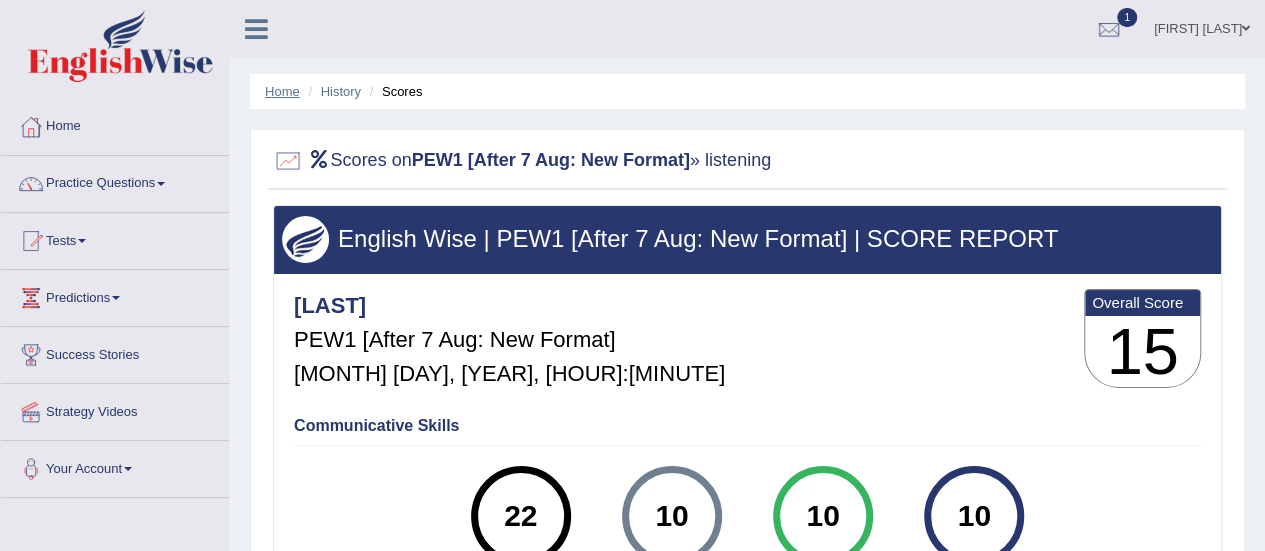 click on "Home" at bounding box center [282, 91] 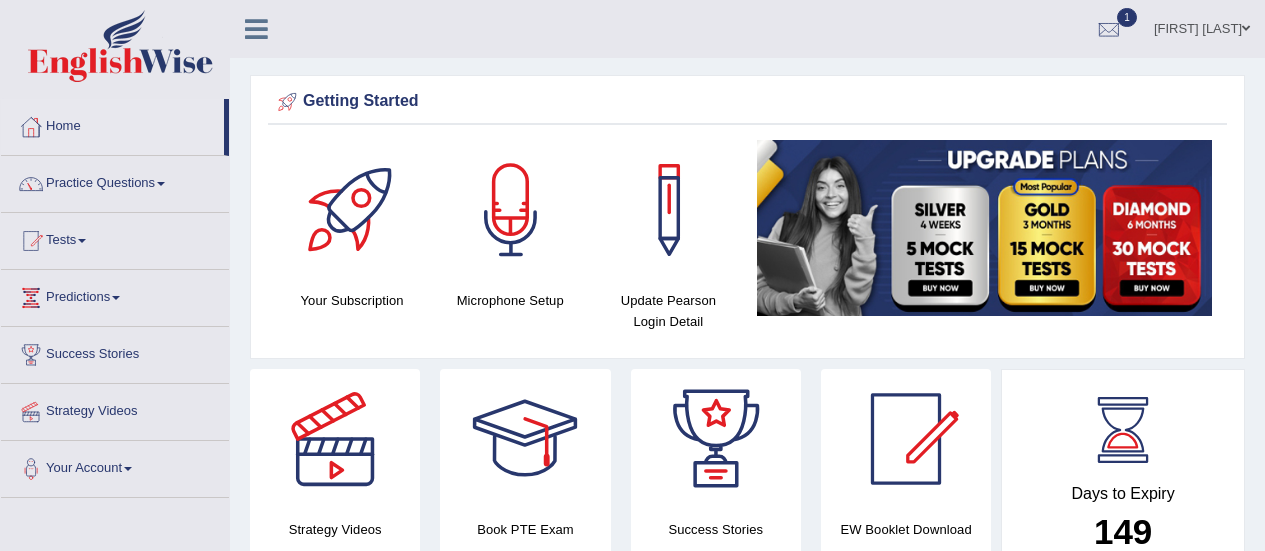 scroll, scrollTop: 500, scrollLeft: 0, axis: vertical 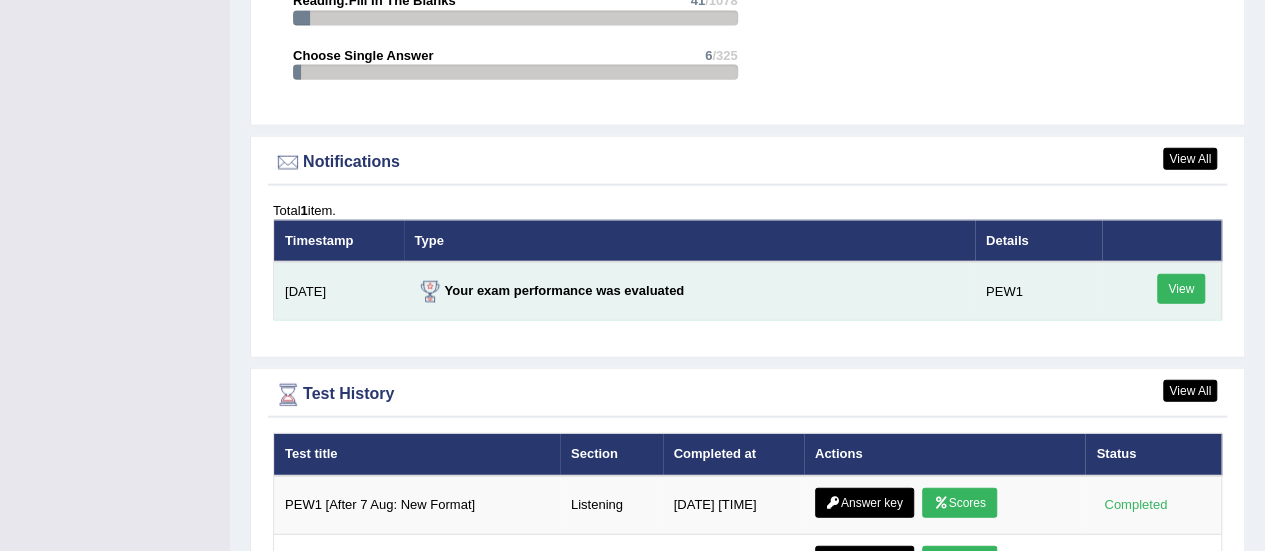 click on "View" at bounding box center (1181, 289) 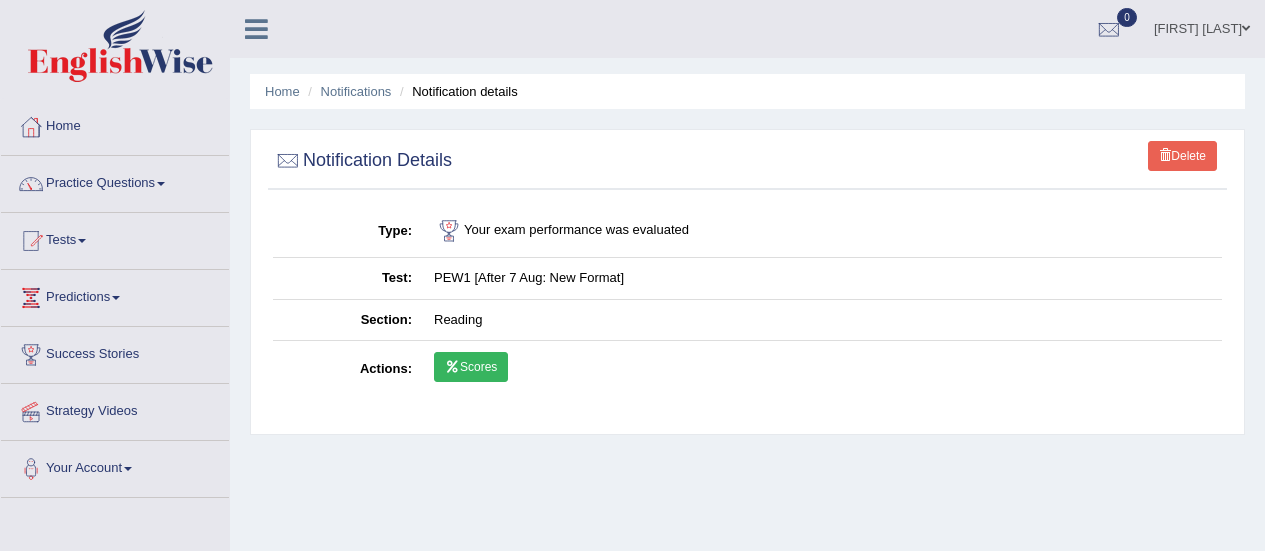scroll, scrollTop: 0, scrollLeft: 0, axis: both 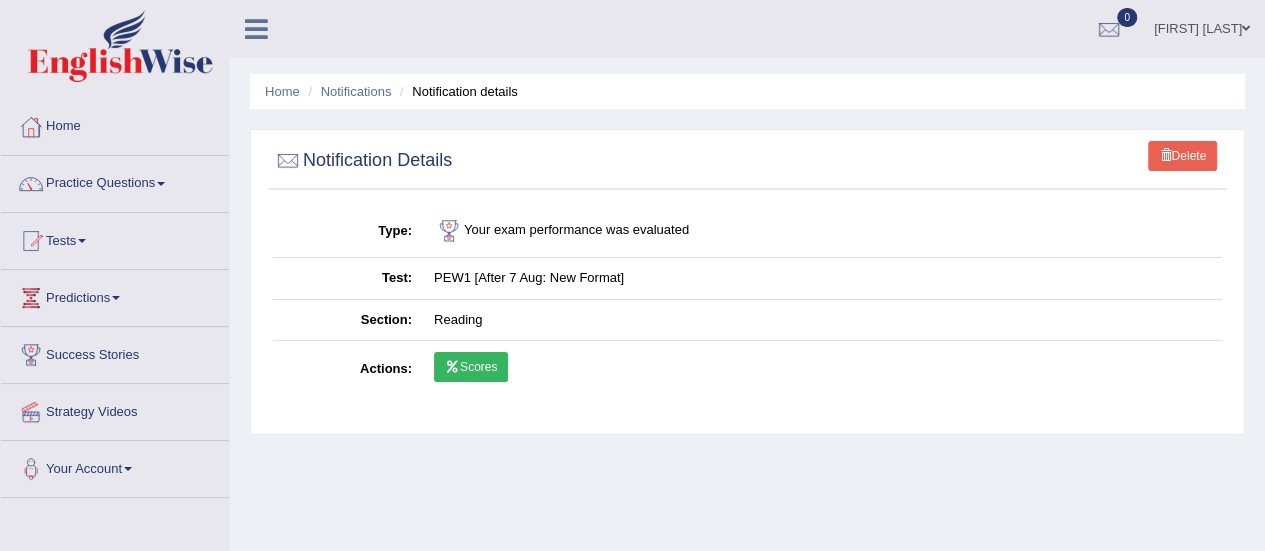 click on "Scores" at bounding box center [471, 367] 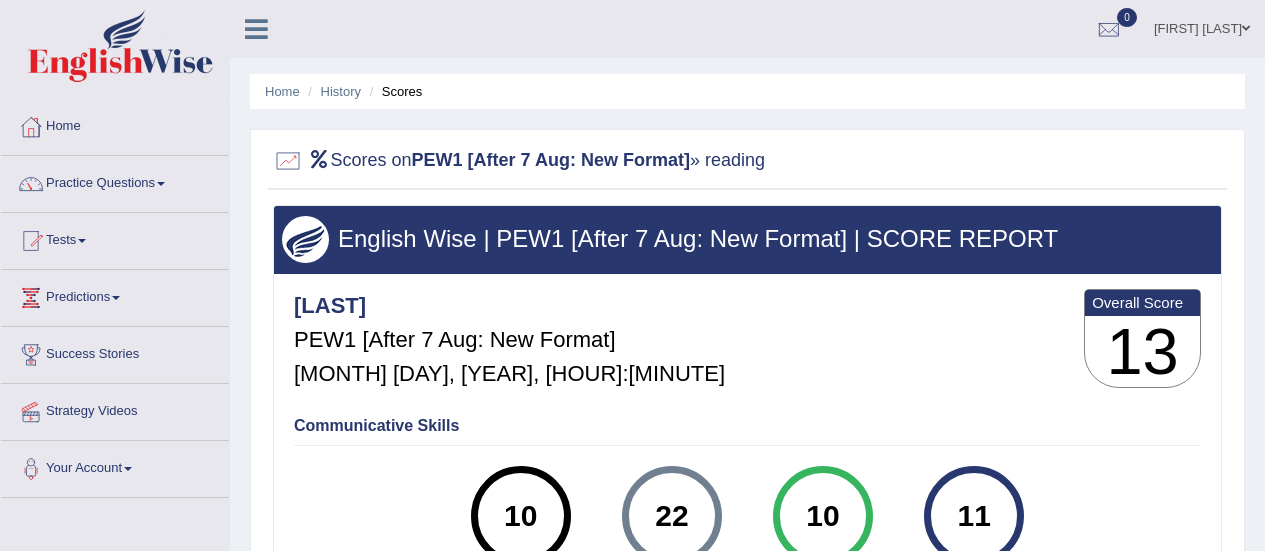 scroll, scrollTop: 0, scrollLeft: 0, axis: both 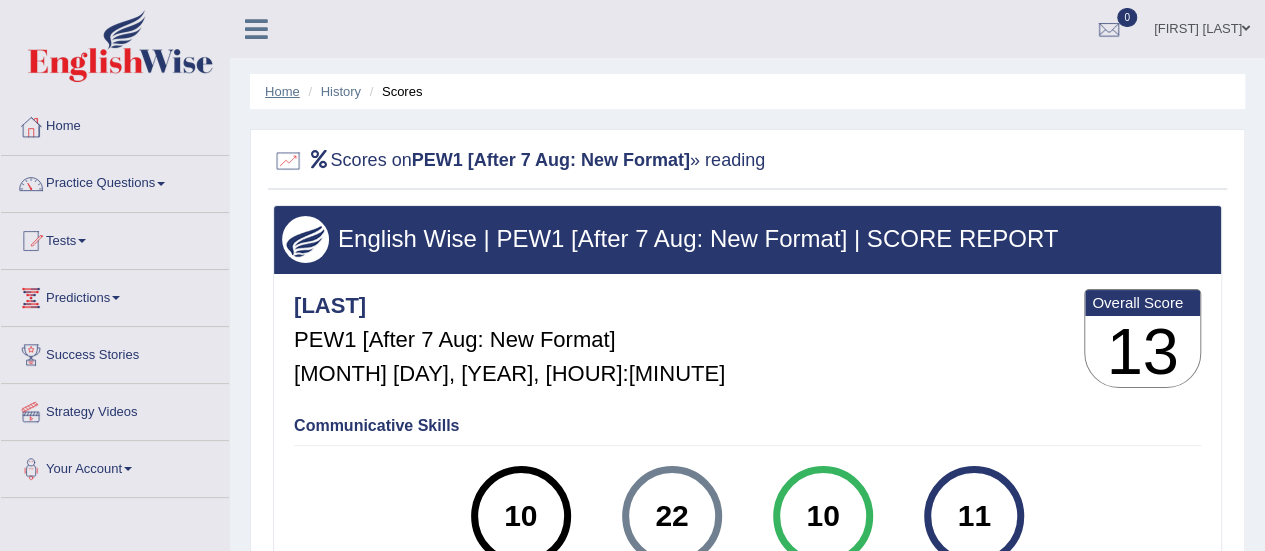 click on "Home" at bounding box center [282, 91] 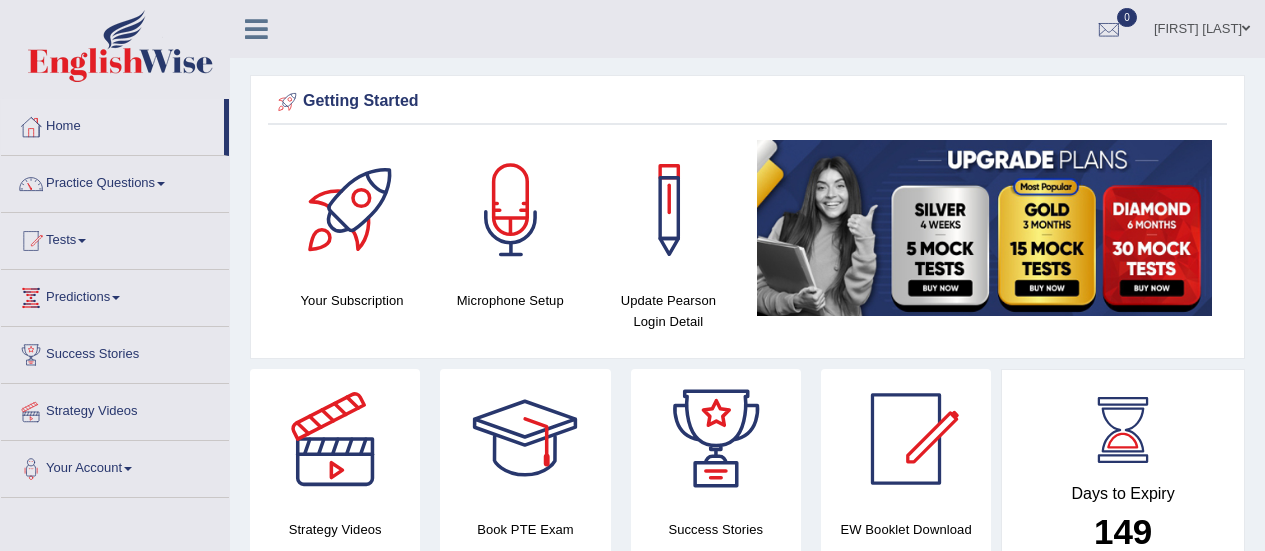 scroll, scrollTop: 0, scrollLeft: 0, axis: both 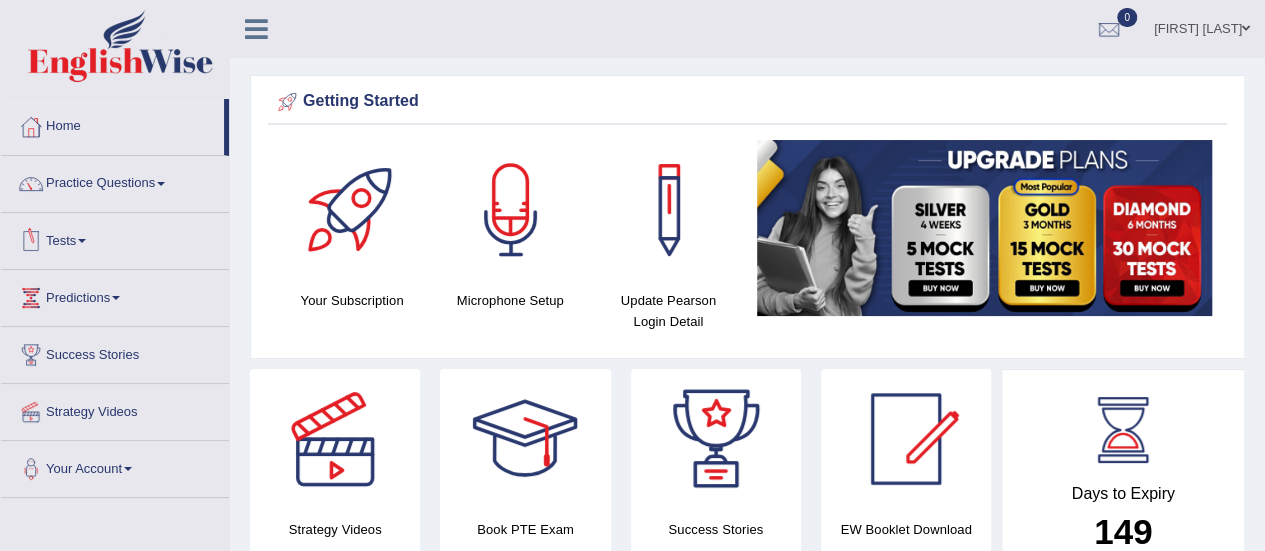 click on "Tests" at bounding box center [115, 238] 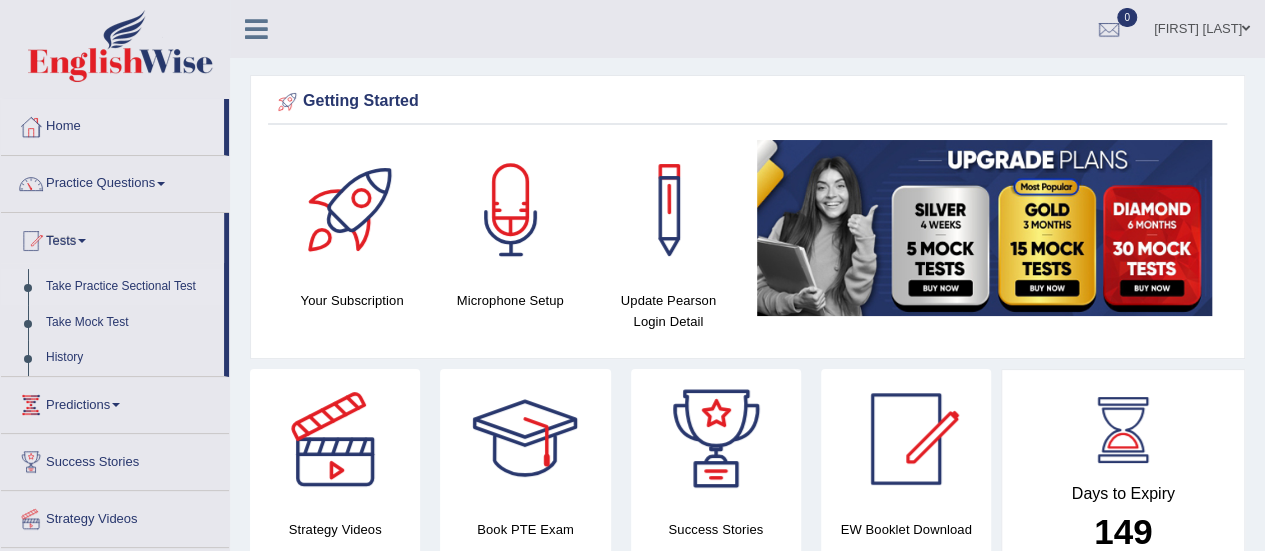 click on "Take Practice Sectional Test" at bounding box center (130, 287) 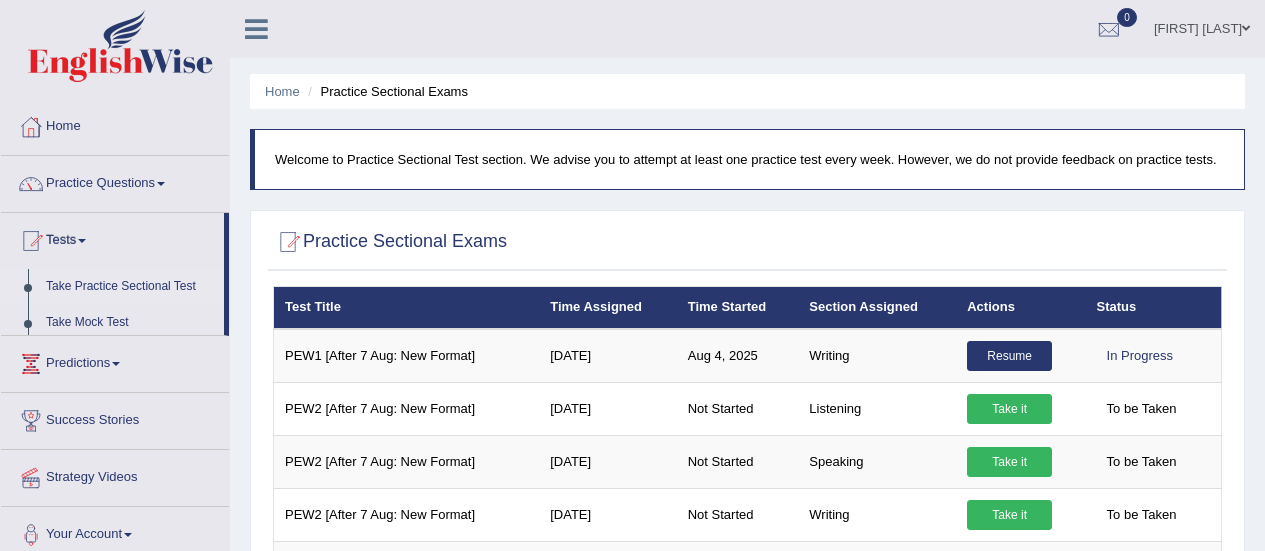 scroll, scrollTop: 0, scrollLeft: 0, axis: both 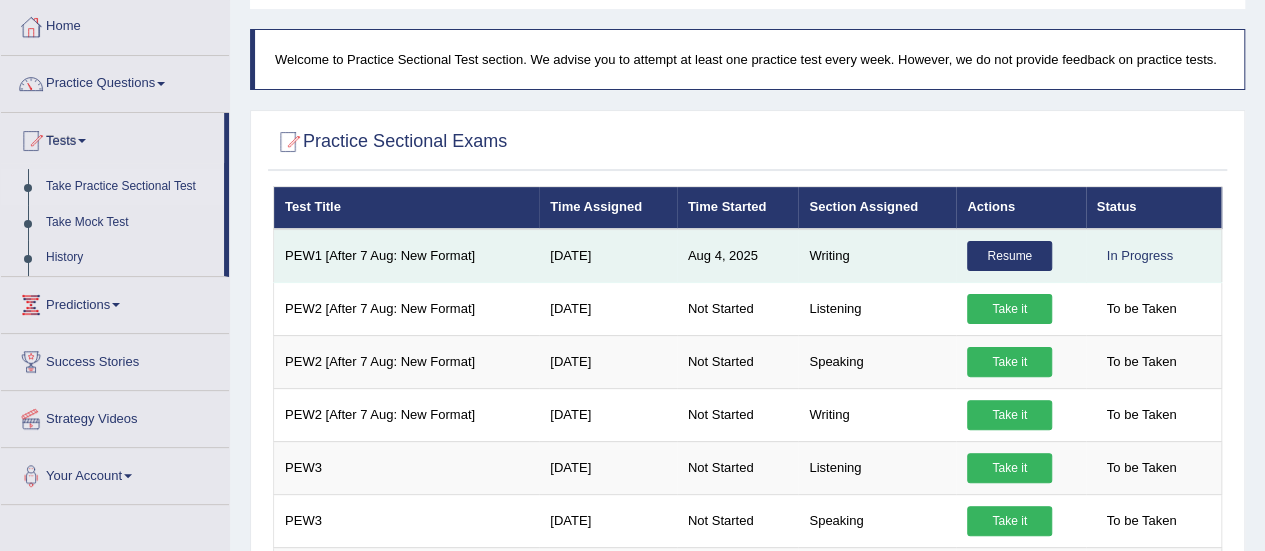 click on "Resume" at bounding box center [1009, 256] 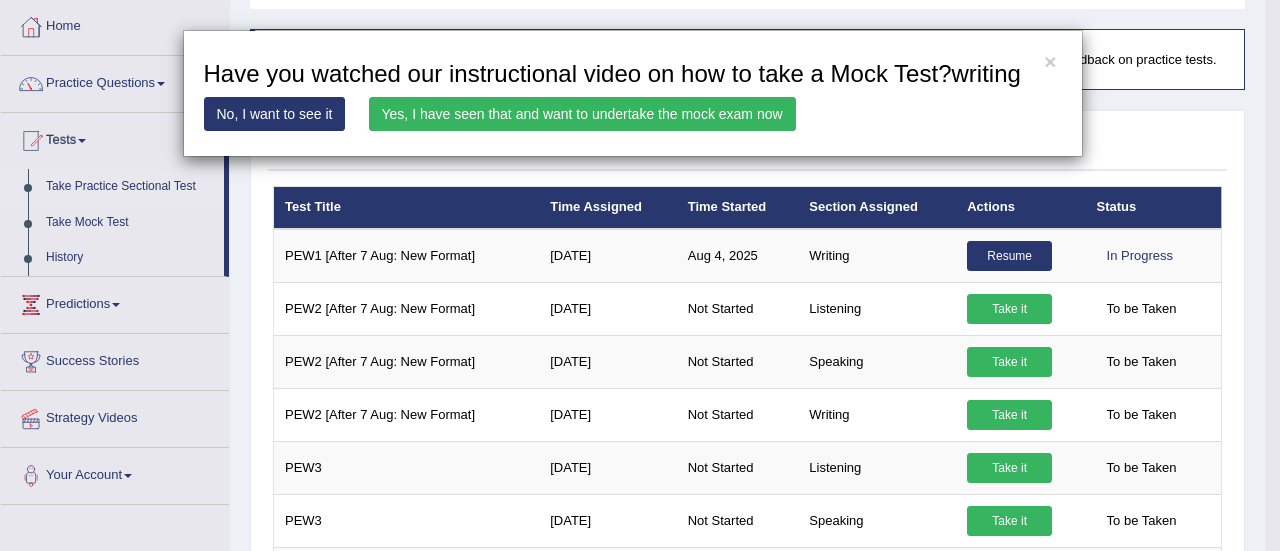 click on "Yes, I have seen that and want to undertake the mock exam now" at bounding box center [582, 114] 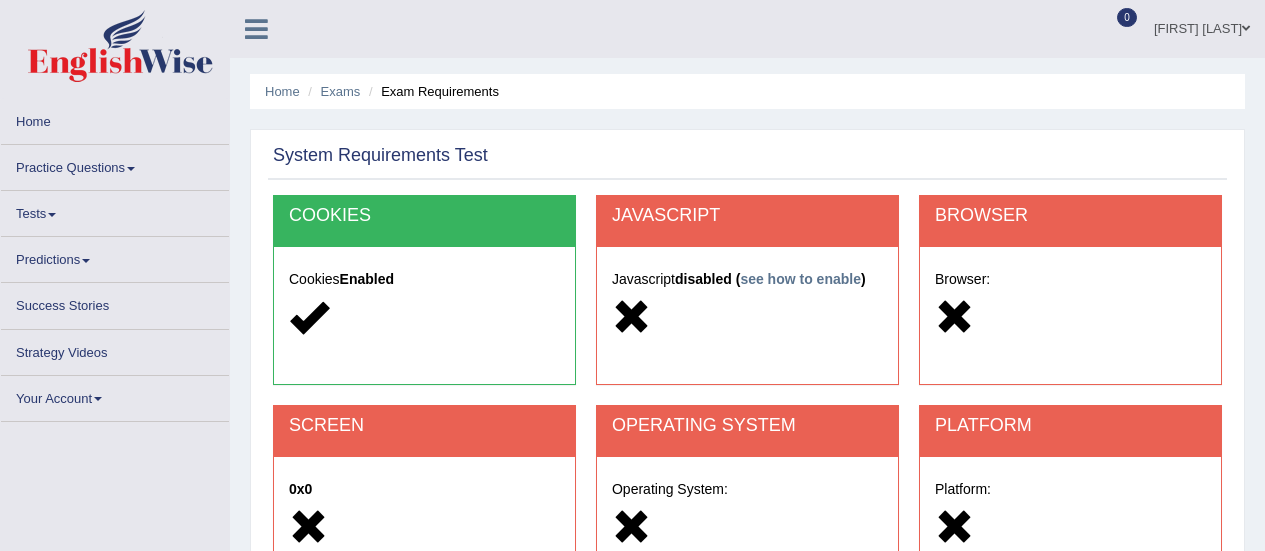 scroll, scrollTop: 0, scrollLeft: 0, axis: both 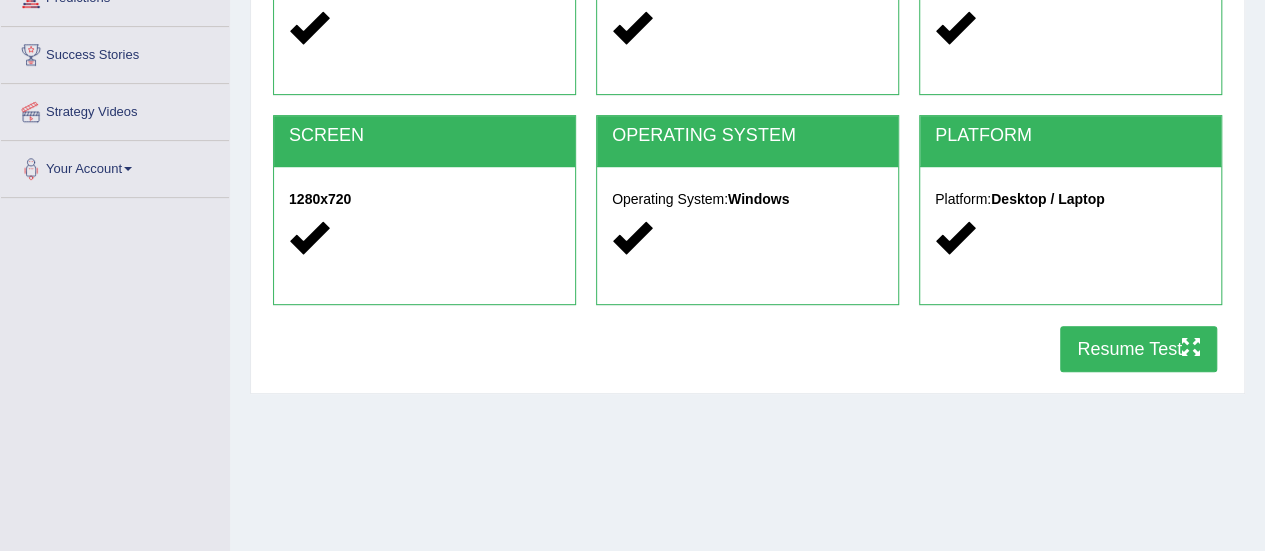 click on "Resume Test" at bounding box center [1138, 349] 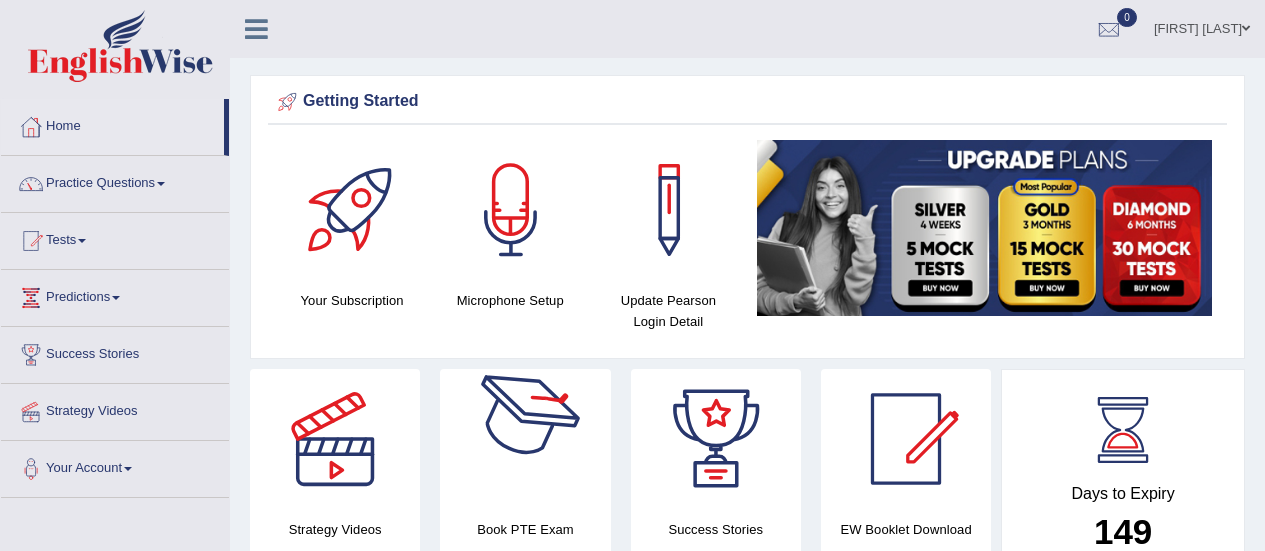scroll, scrollTop: 1000, scrollLeft: 0, axis: vertical 